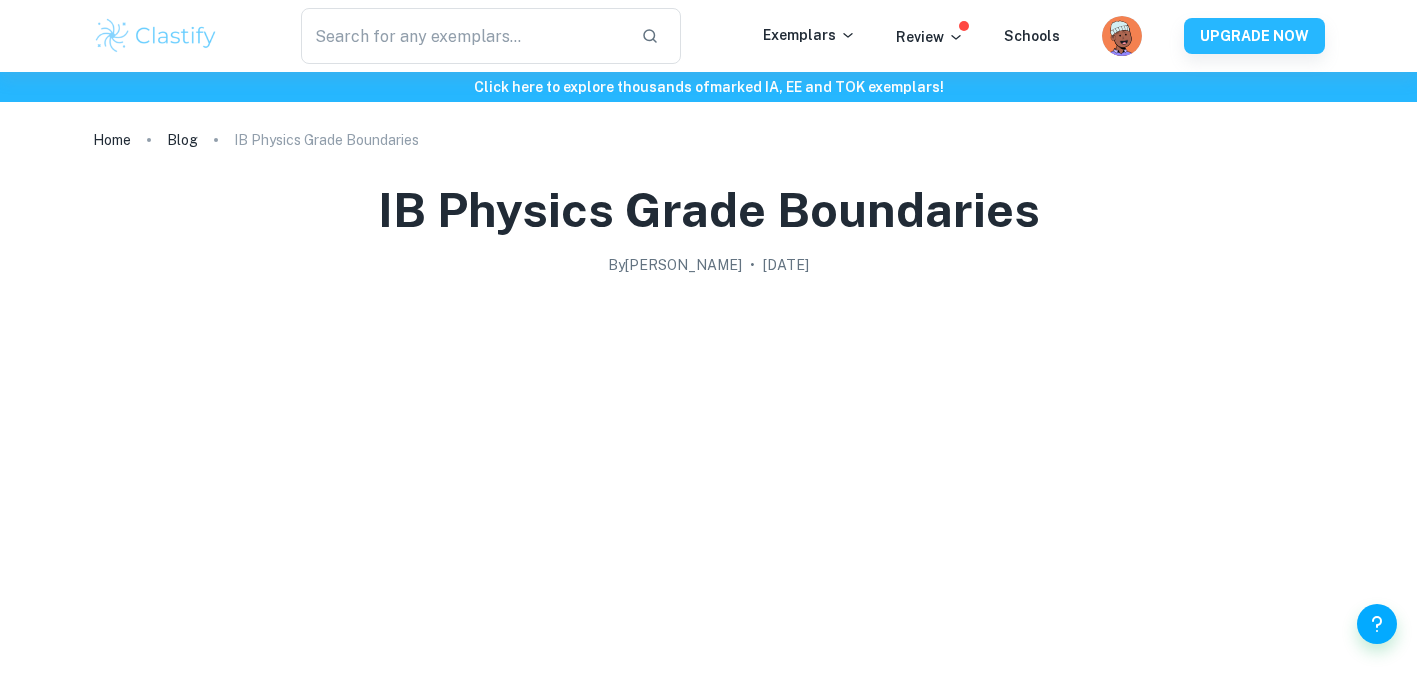 scroll, scrollTop: 0, scrollLeft: 0, axis: both 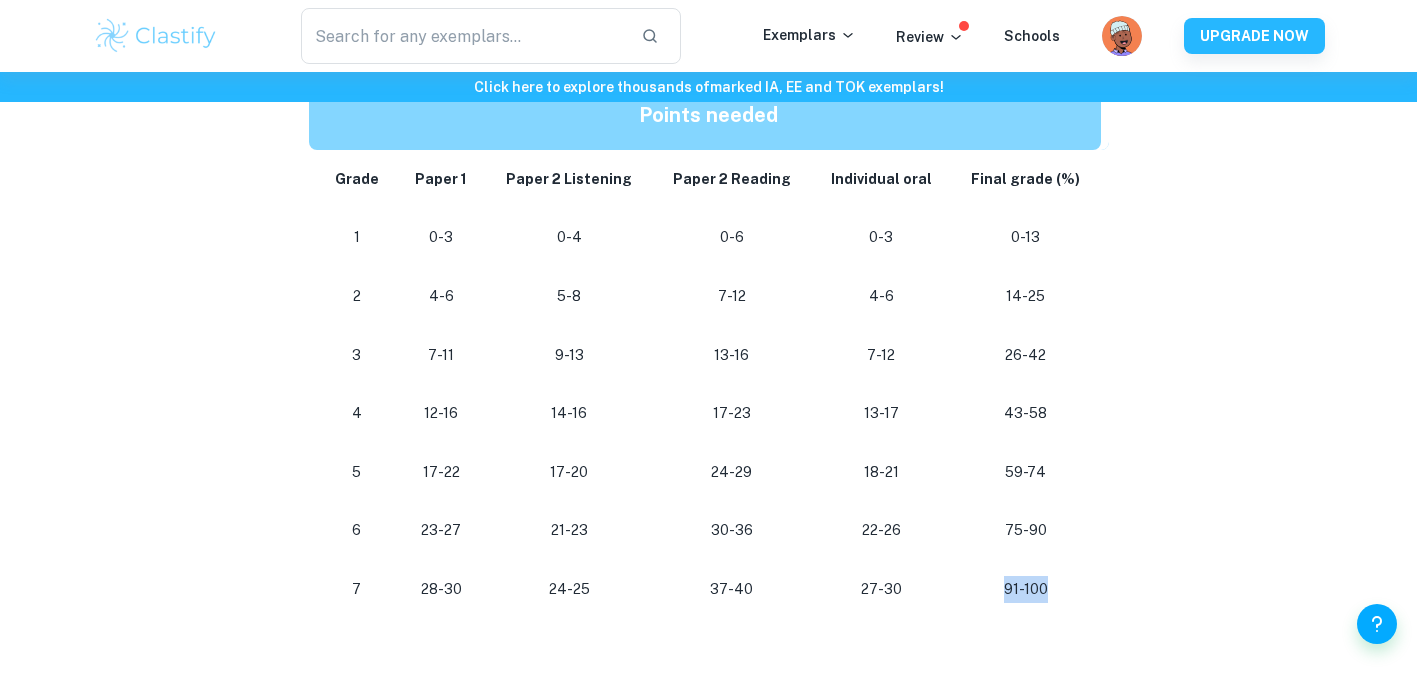 drag, startPoint x: 970, startPoint y: 578, endPoint x: 1099, endPoint y: 581, distance: 129.03488 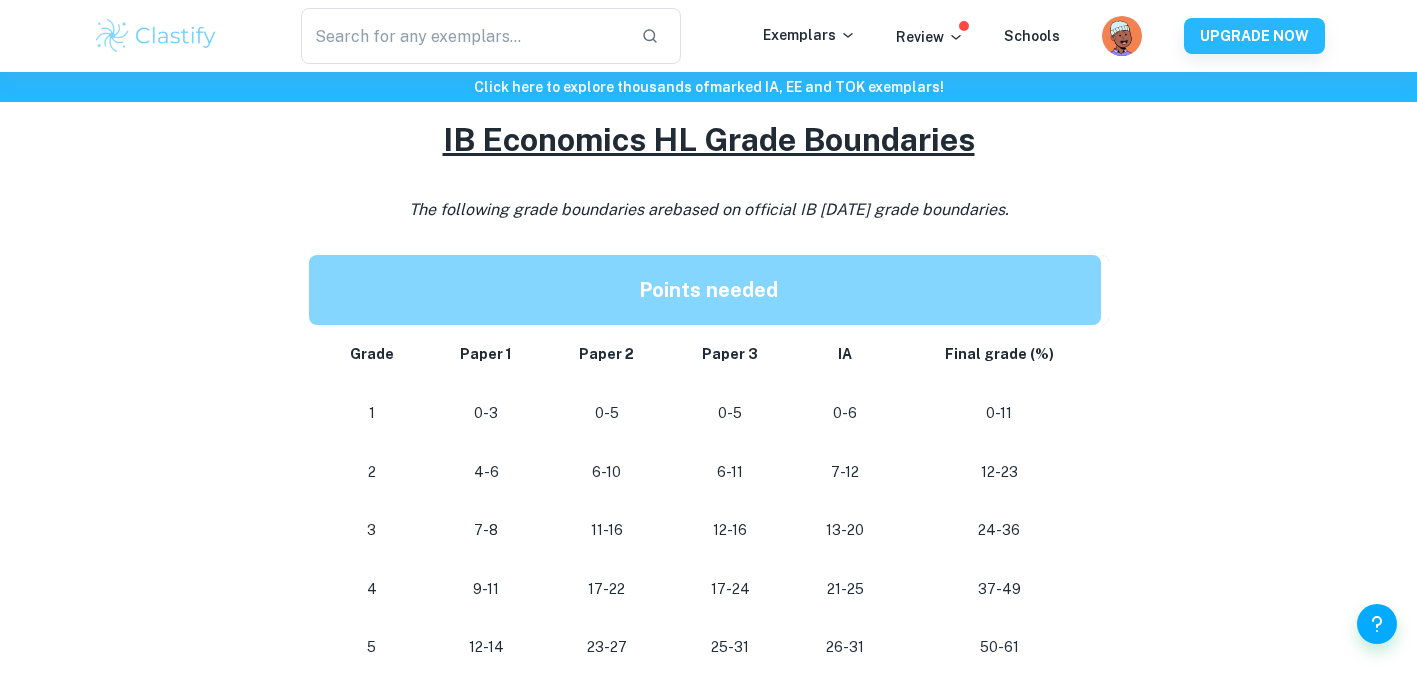 scroll, scrollTop: 1227, scrollLeft: 0, axis: vertical 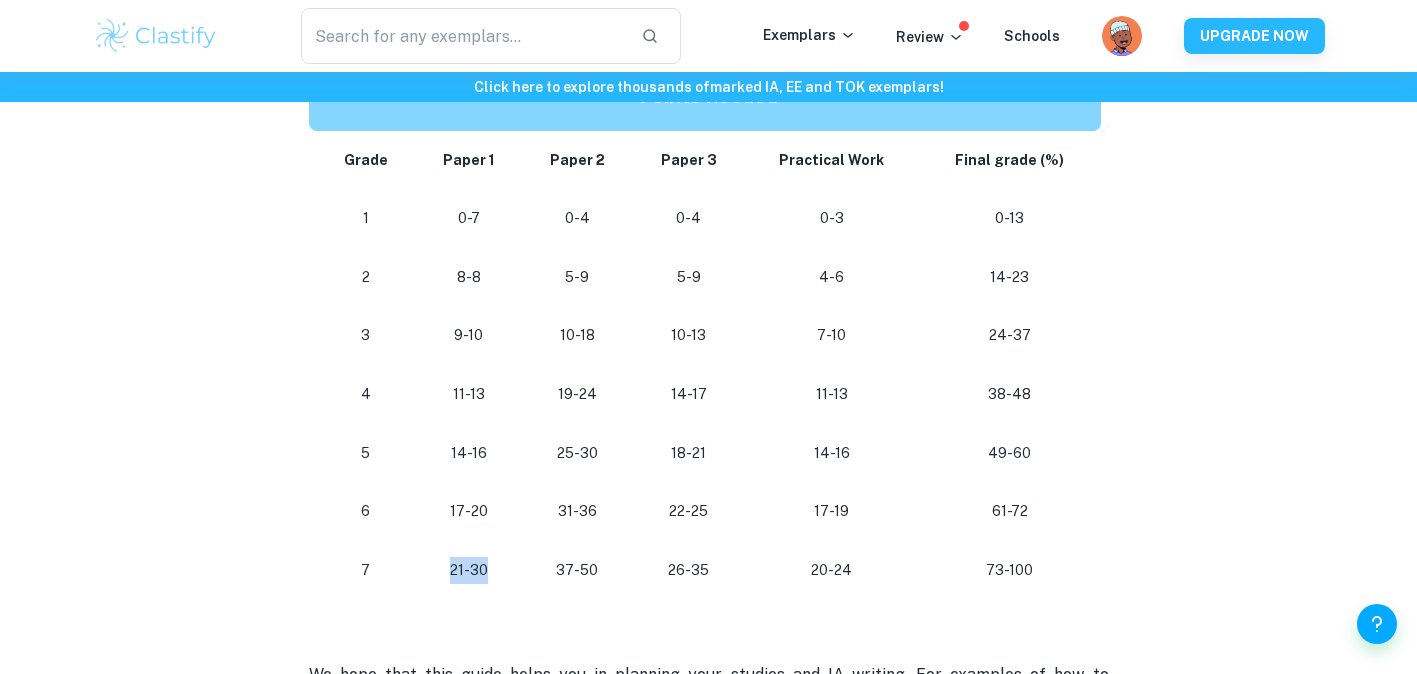 drag, startPoint x: 450, startPoint y: 570, endPoint x: 498, endPoint y: 570, distance: 48 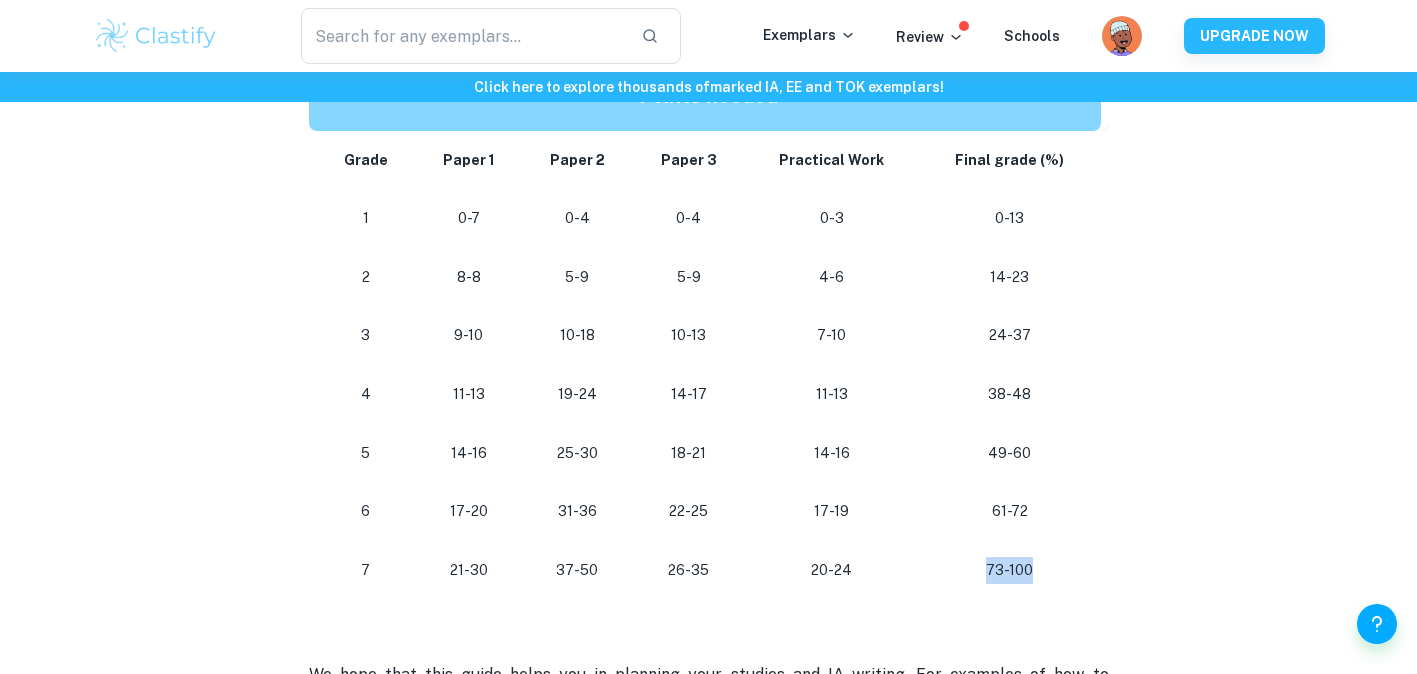 drag, startPoint x: 984, startPoint y: 565, endPoint x: 1061, endPoint y: 562, distance: 77.05842 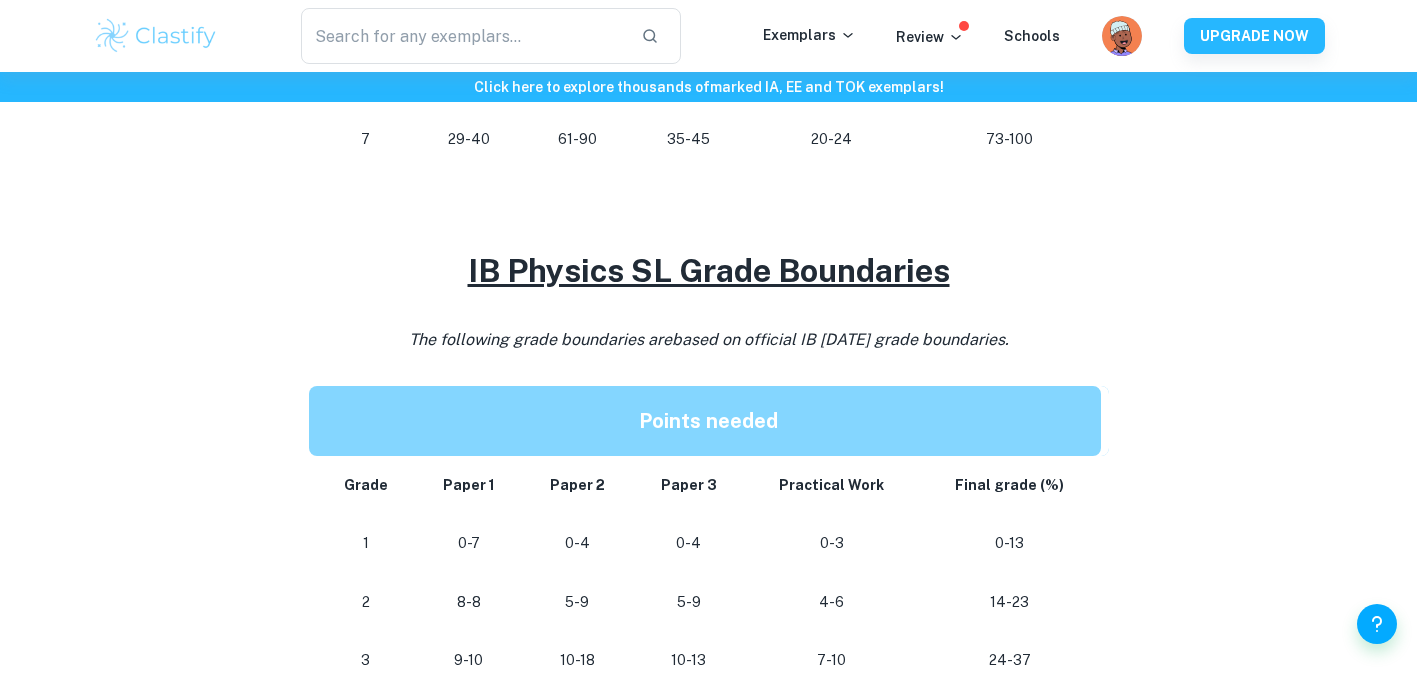scroll, scrollTop: 1107, scrollLeft: 0, axis: vertical 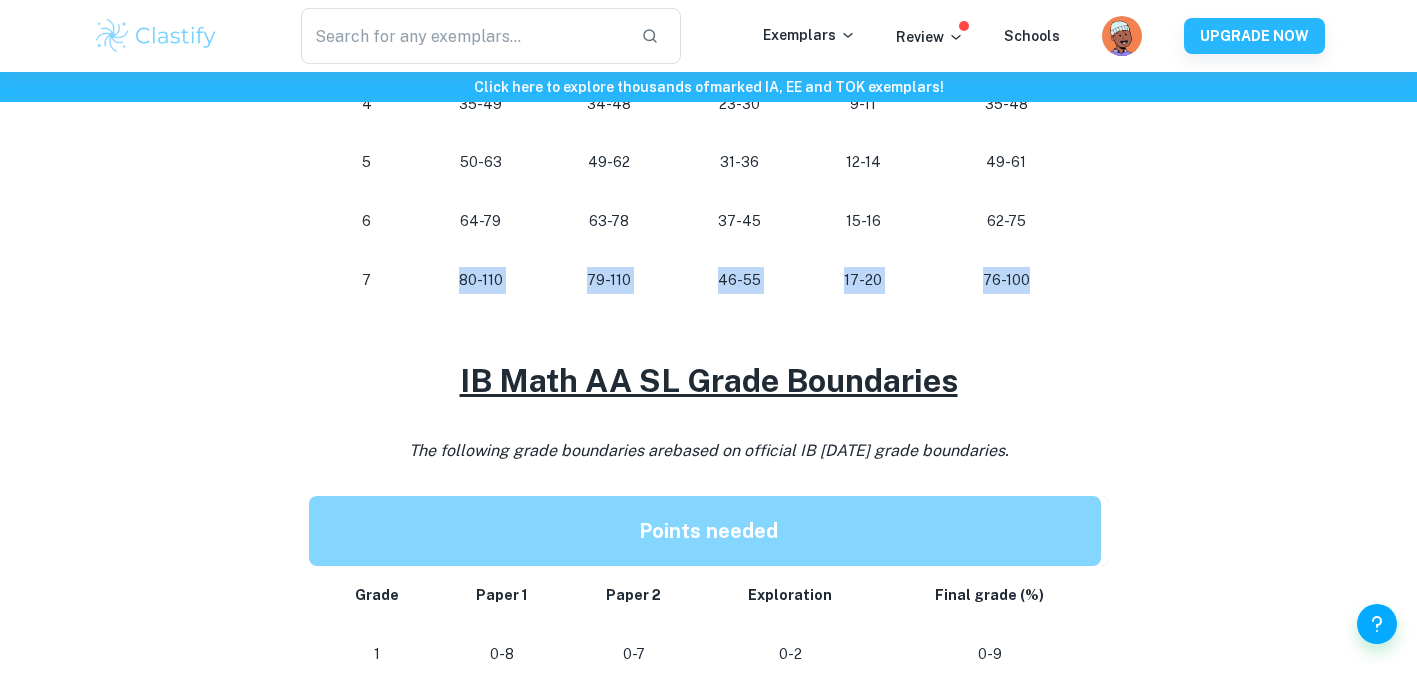 drag, startPoint x: 455, startPoint y: 277, endPoint x: 1026, endPoint y: 295, distance: 571.2836 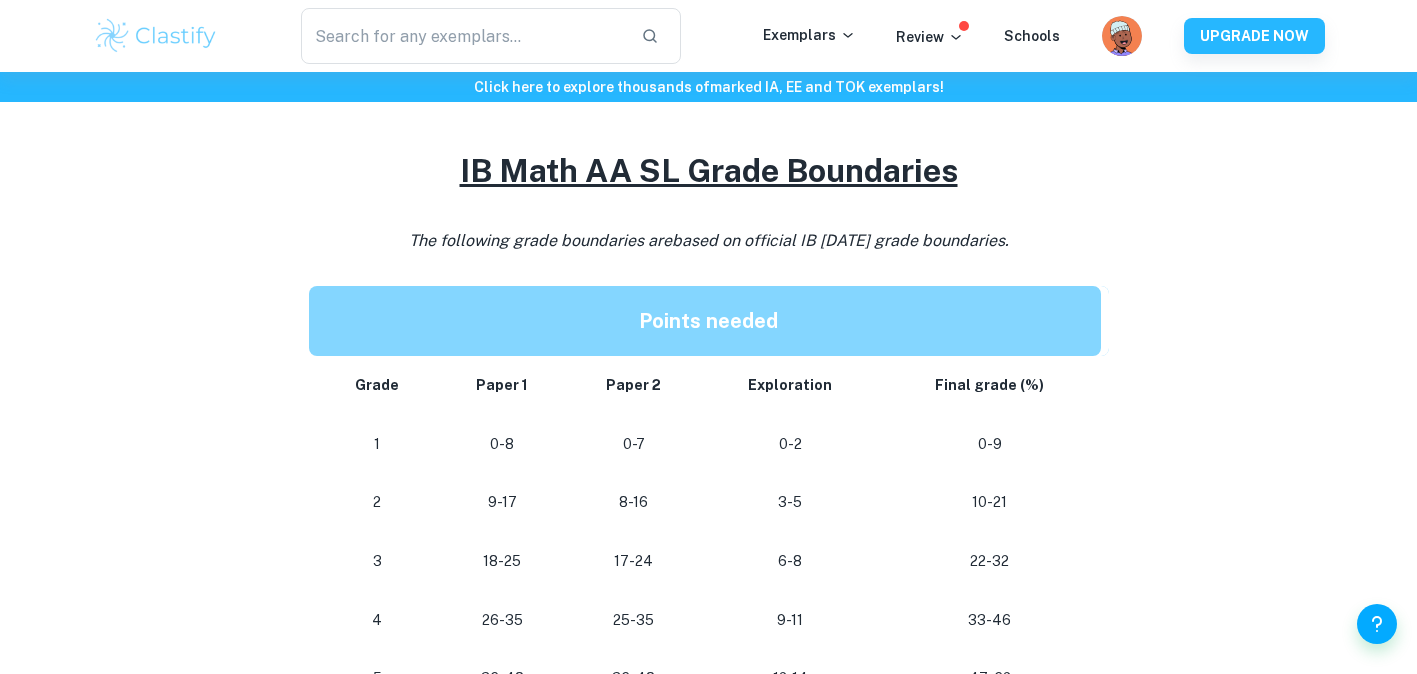 scroll, scrollTop: 1564, scrollLeft: 0, axis: vertical 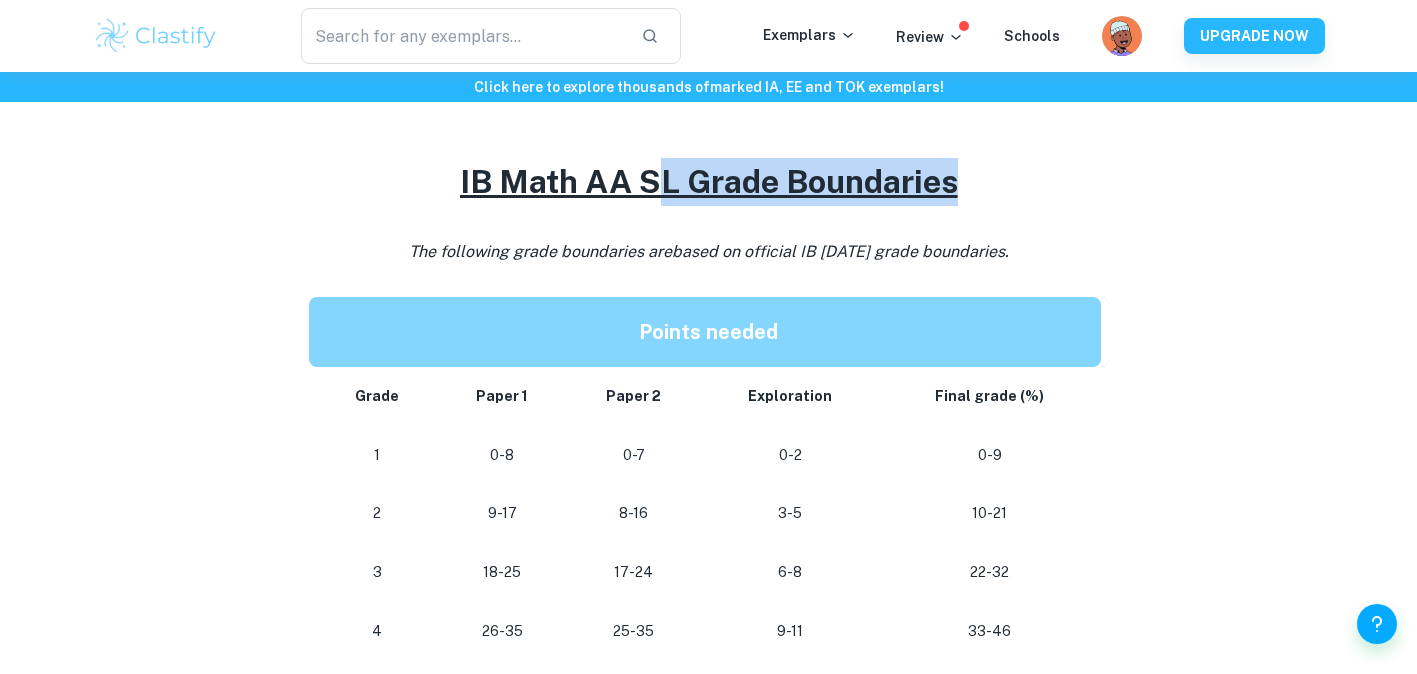 drag, startPoint x: 653, startPoint y: 184, endPoint x: 1013, endPoint y: 188, distance: 360.02222 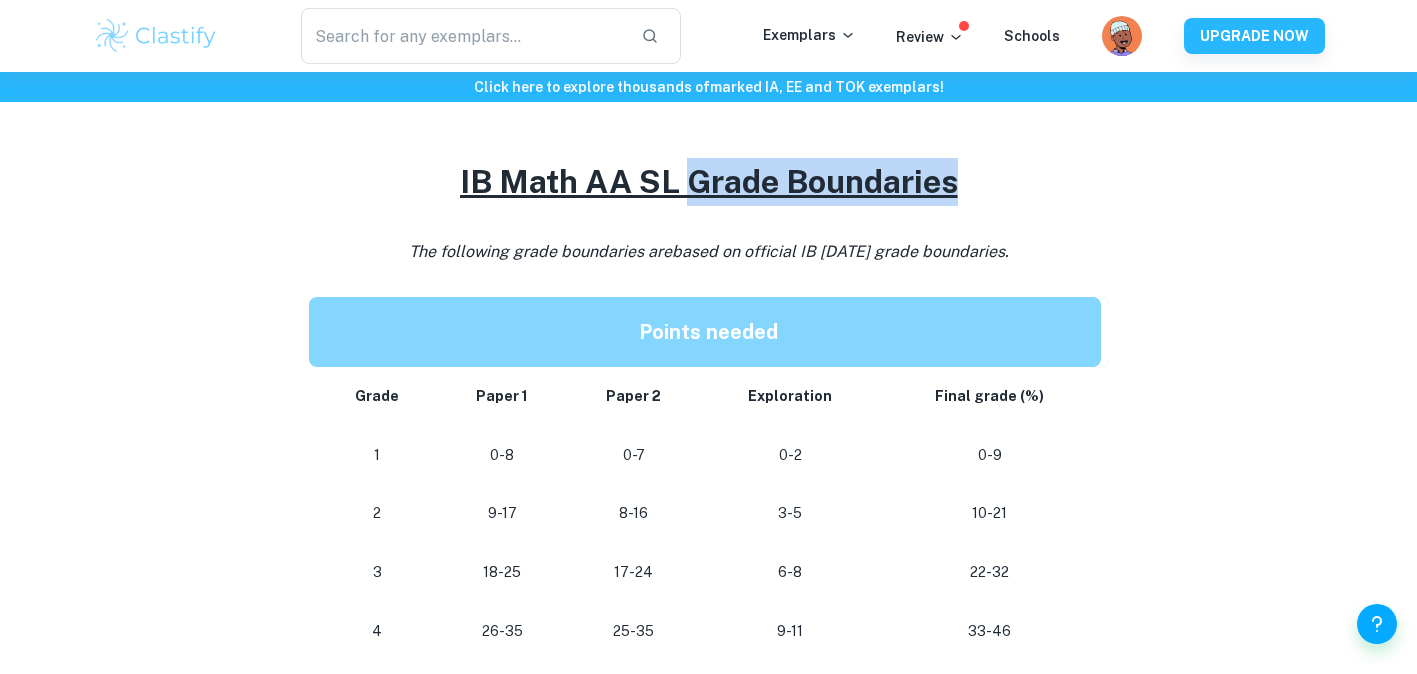 drag, startPoint x: 694, startPoint y: 173, endPoint x: 1002, endPoint y: 177, distance: 308.02597 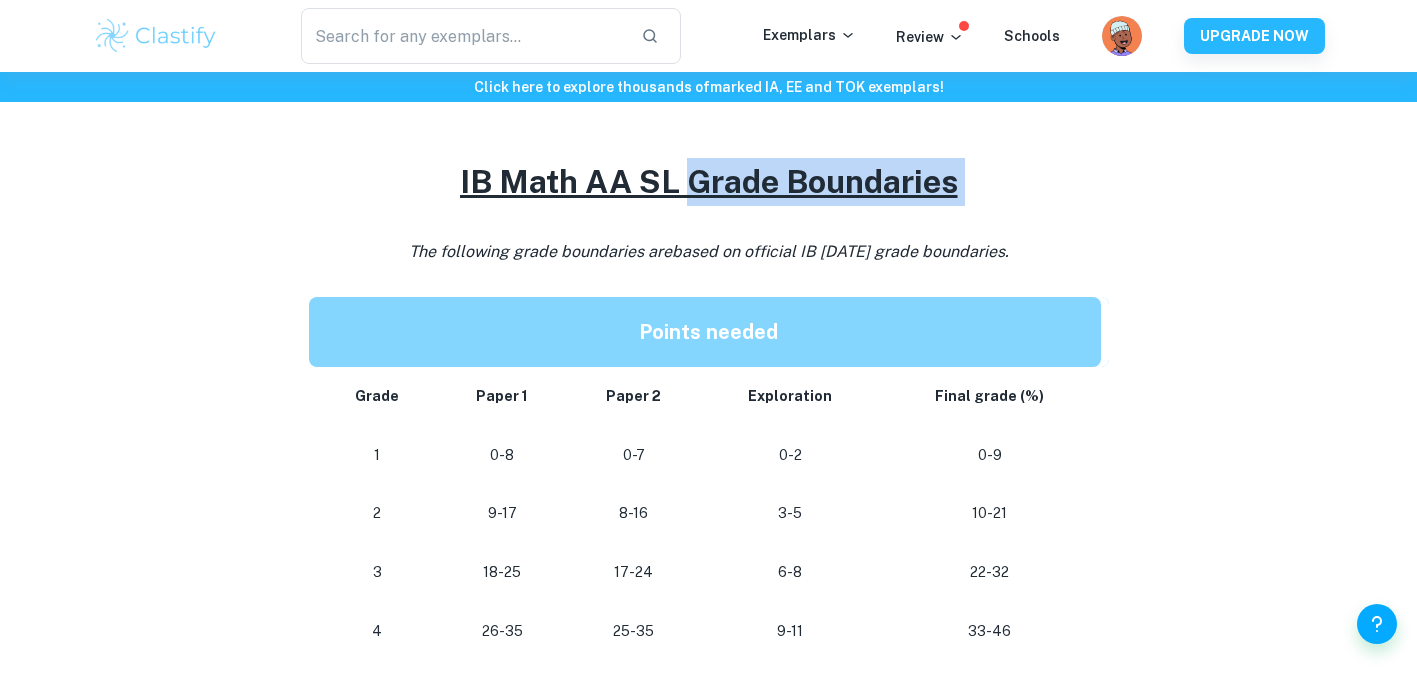 drag, startPoint x: 686, startPoint y: 187, endPoint x: 967, endPoint y: 187, distance: 281 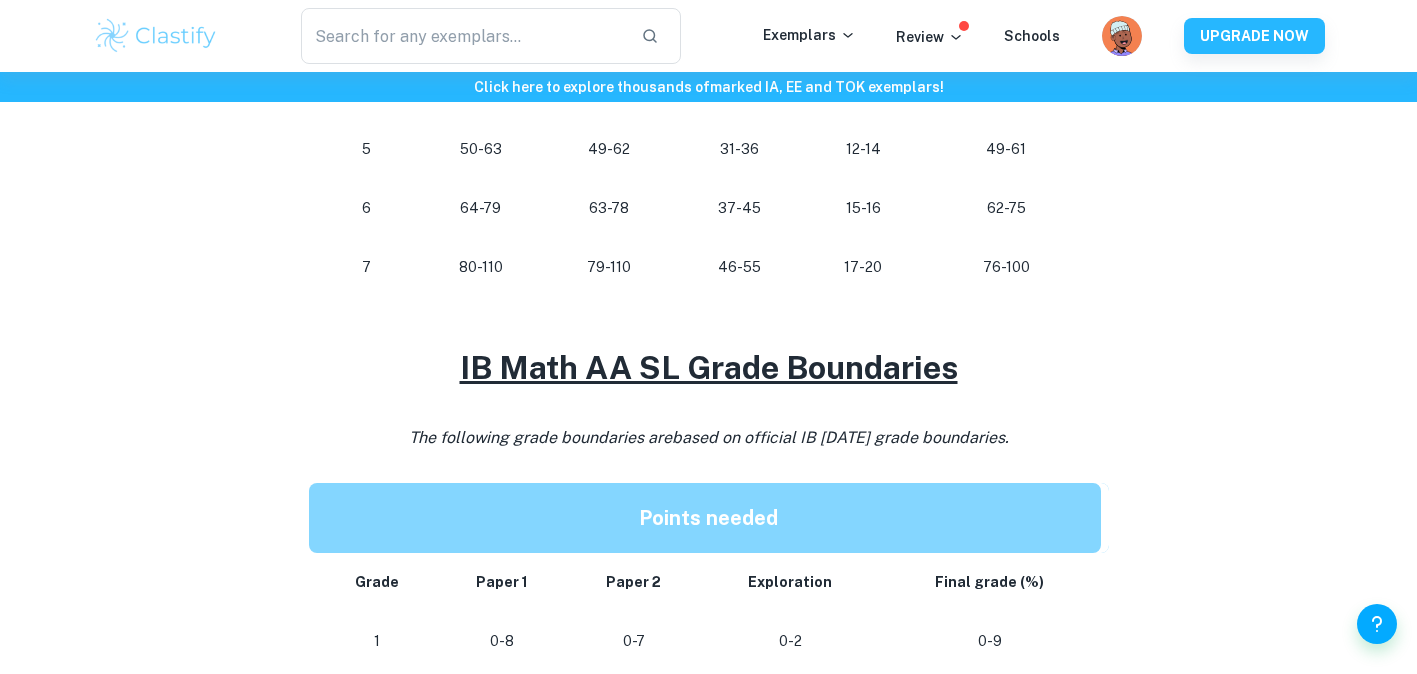 scroll, scrollTop: 1239, scrollLeft: 0, axis: vertical 